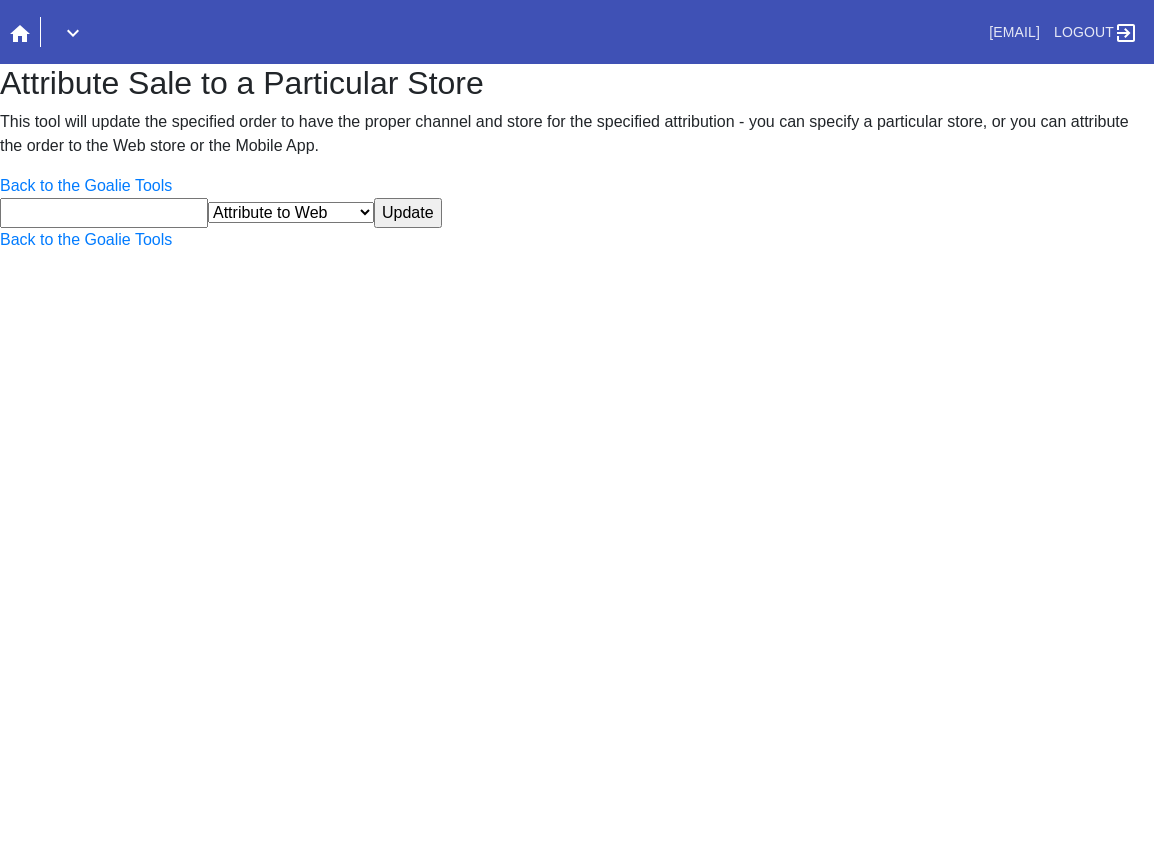 scroll, scrollTop: 0, scrollLeft: 0, axis: both 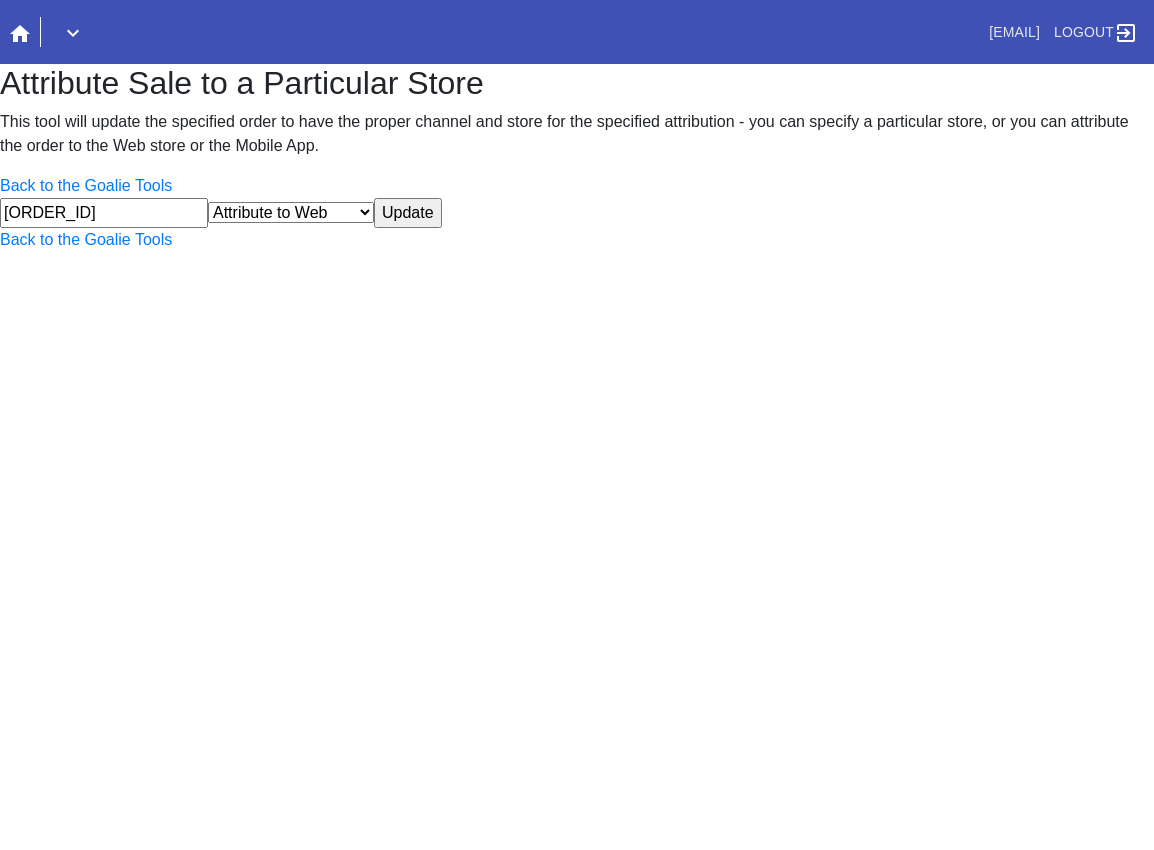 type on "[ORDER_ID]" 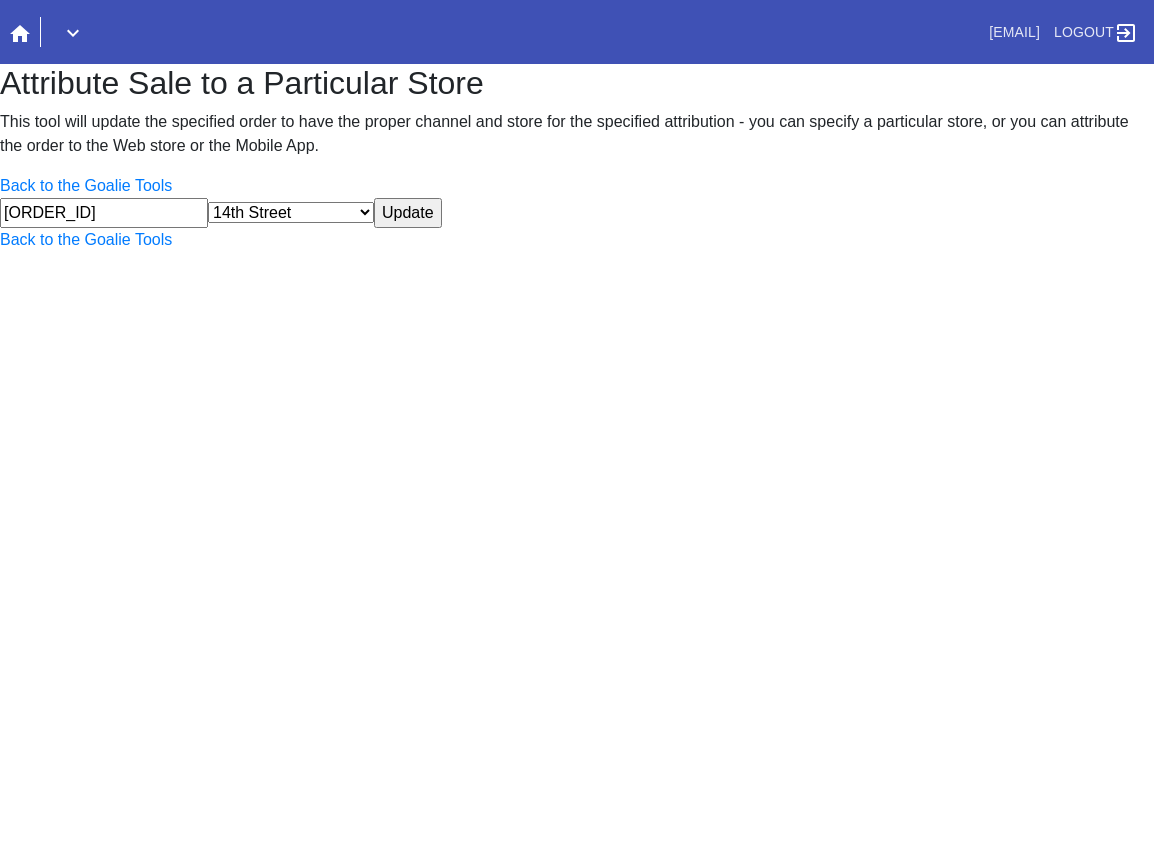 click on "Update" at bounding box center (408, 213) 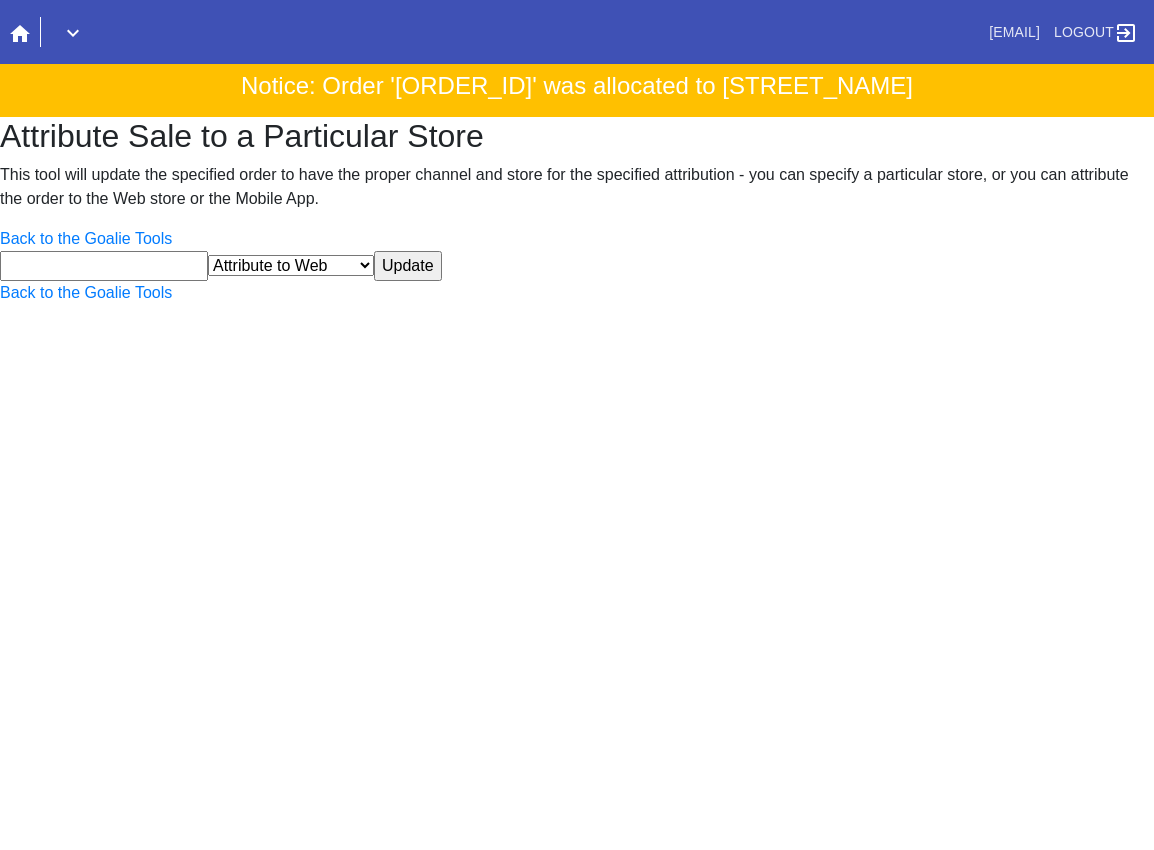 scroll, scrollTop: 0, scrollLeft: 0, axis: both 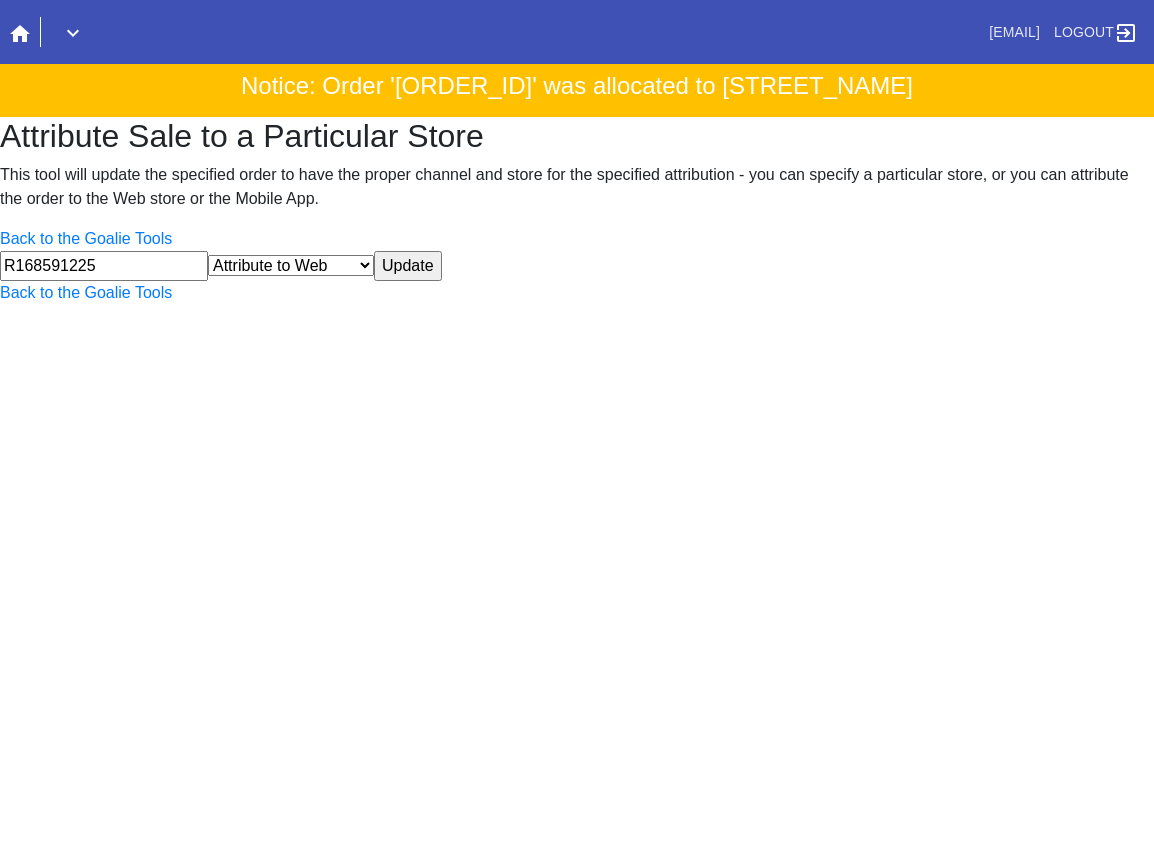 type on "R168591225" 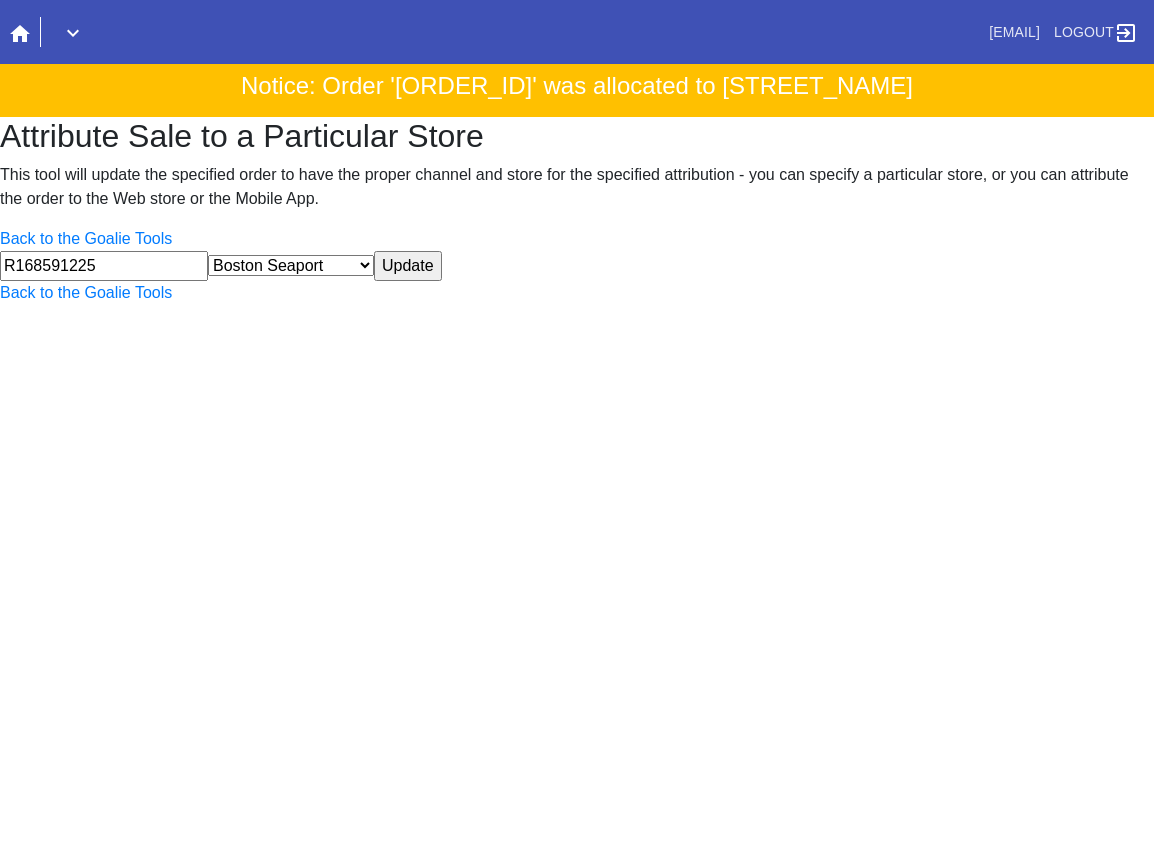 click on "Update" at bounding box center [408, 266] 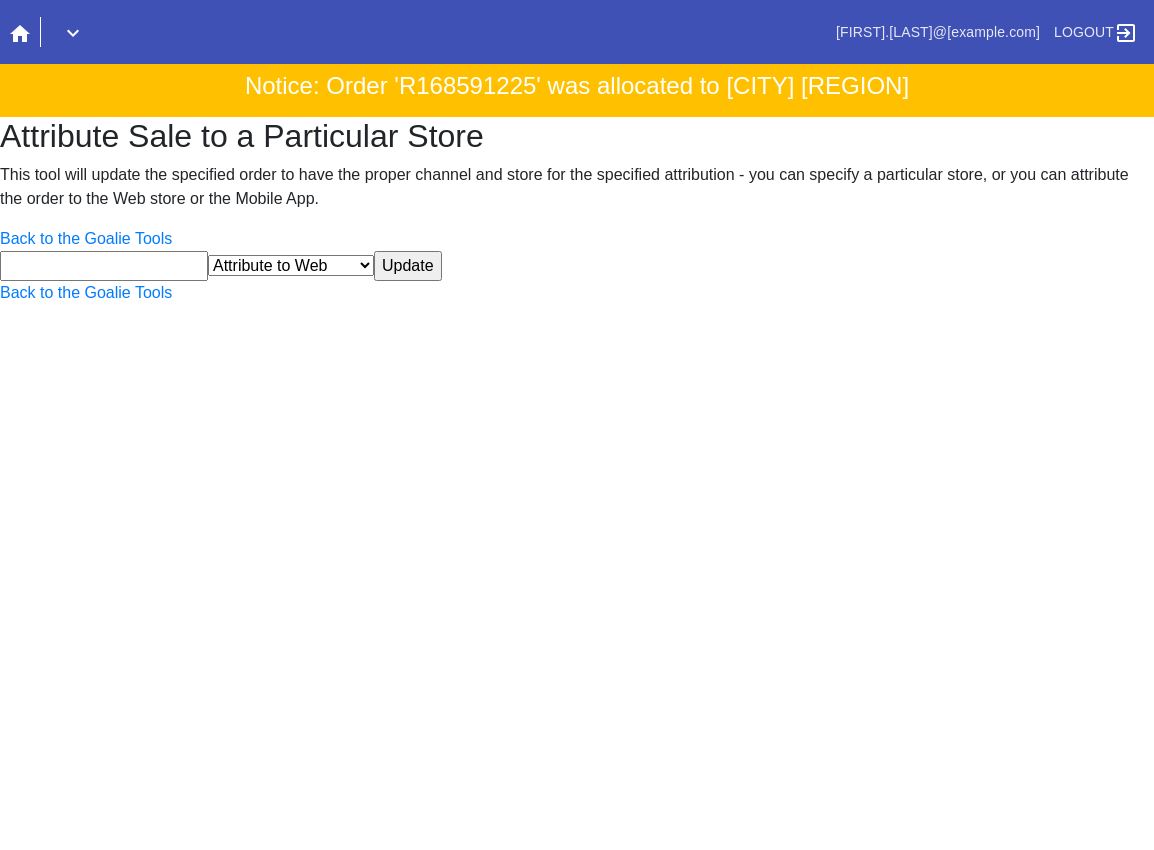 scroll, scrollTop: 0, scrollLeft: 0, axis: both 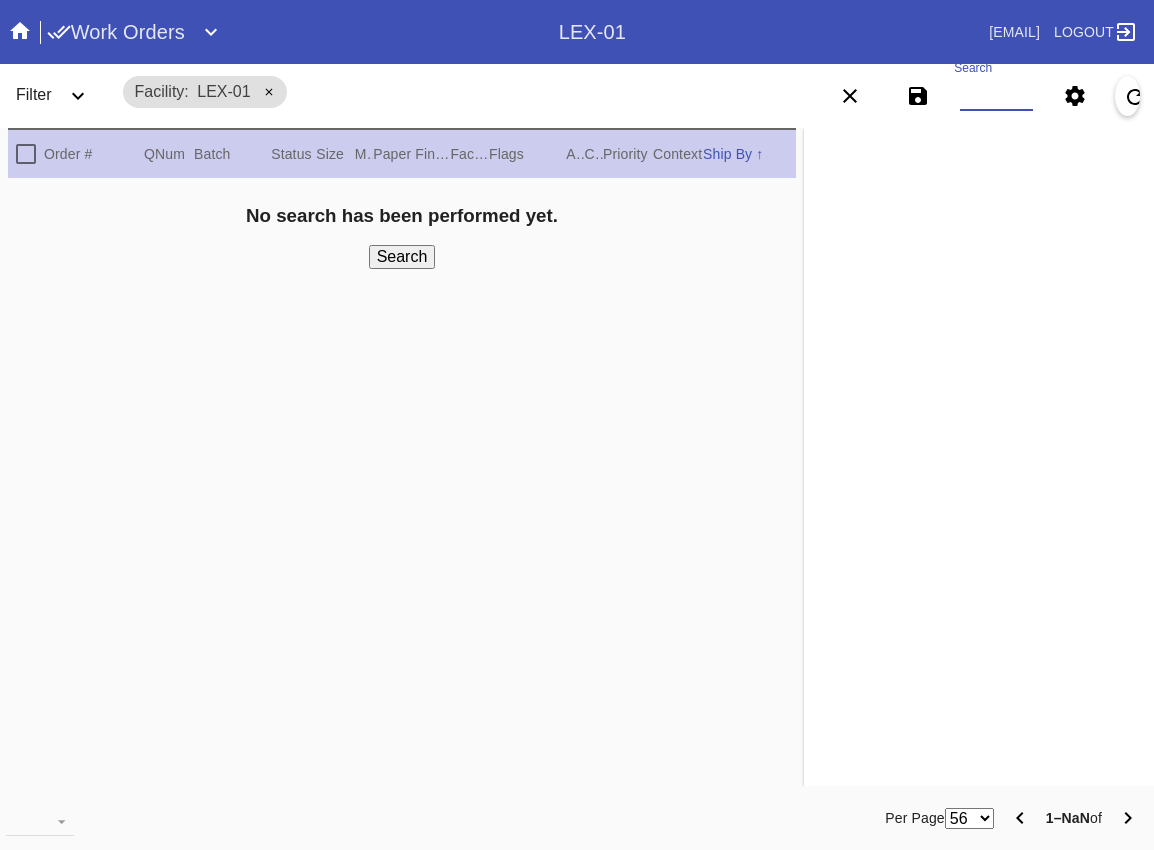 click on "Search" at bounding box center (997, 96) 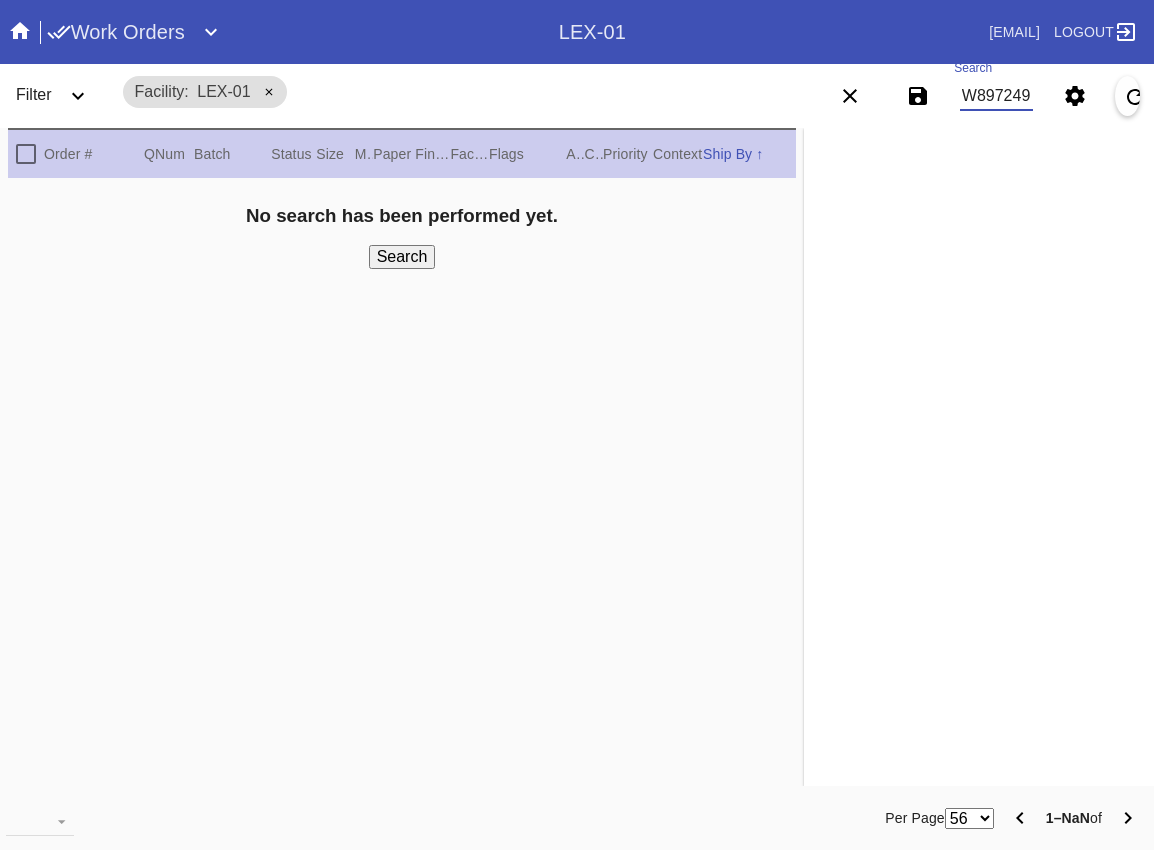scroll, scrollTop: 0, scrollLeft: 79, axis: horizontal 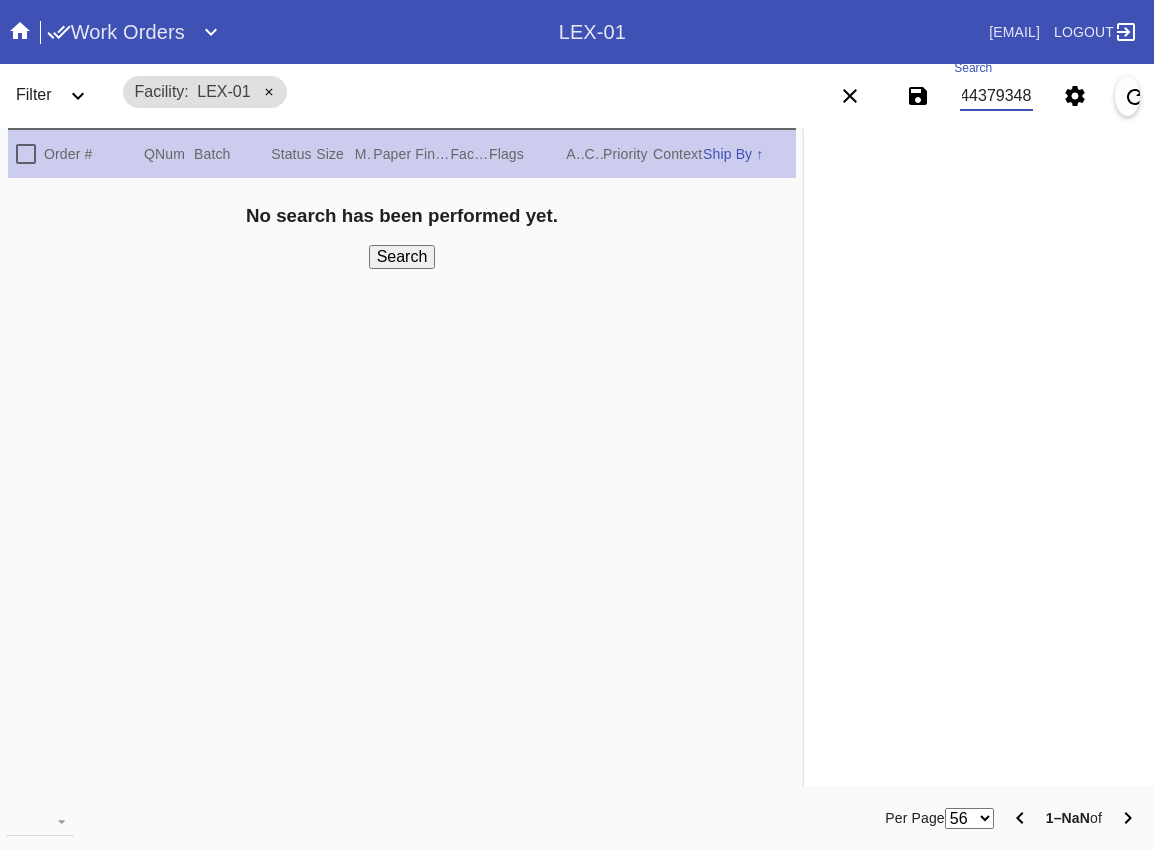 type on "W897249944379348" 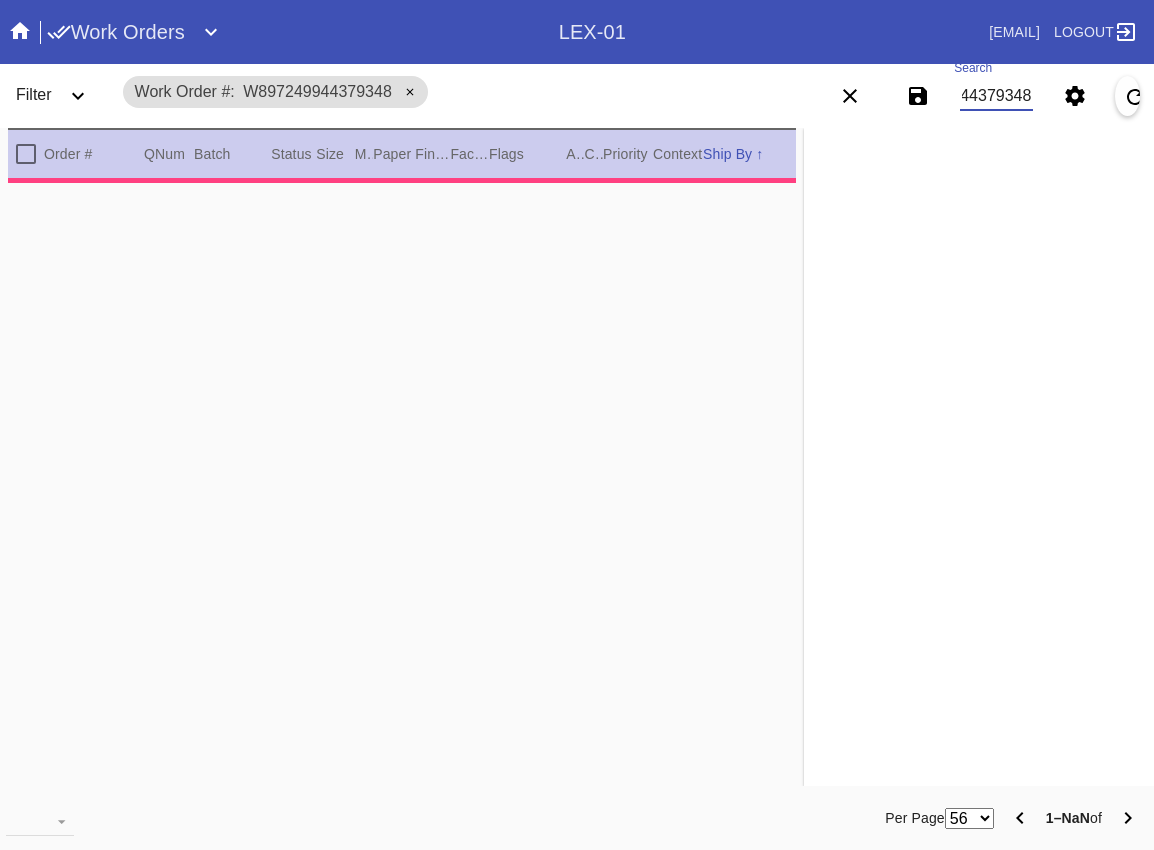 type on "3.0" 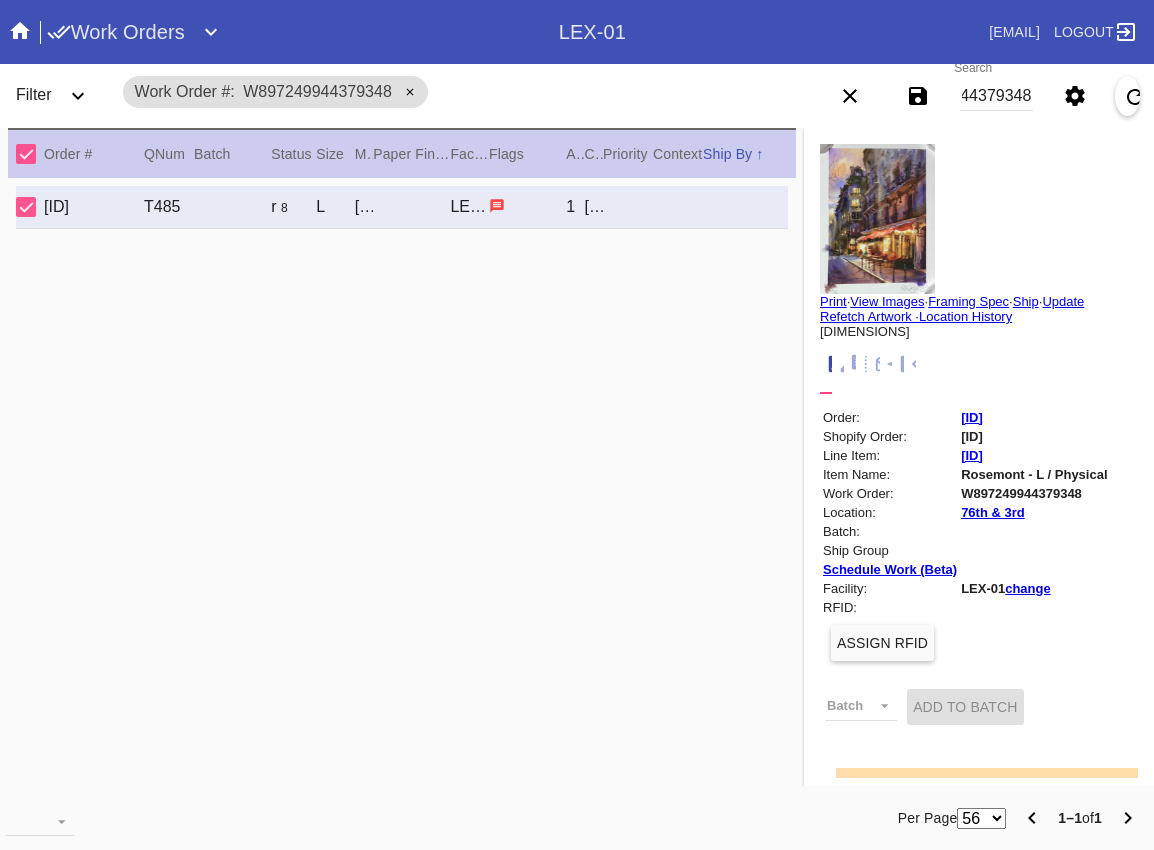 scroll, scrollTop: 0, scrollLeft: 0, axis: both 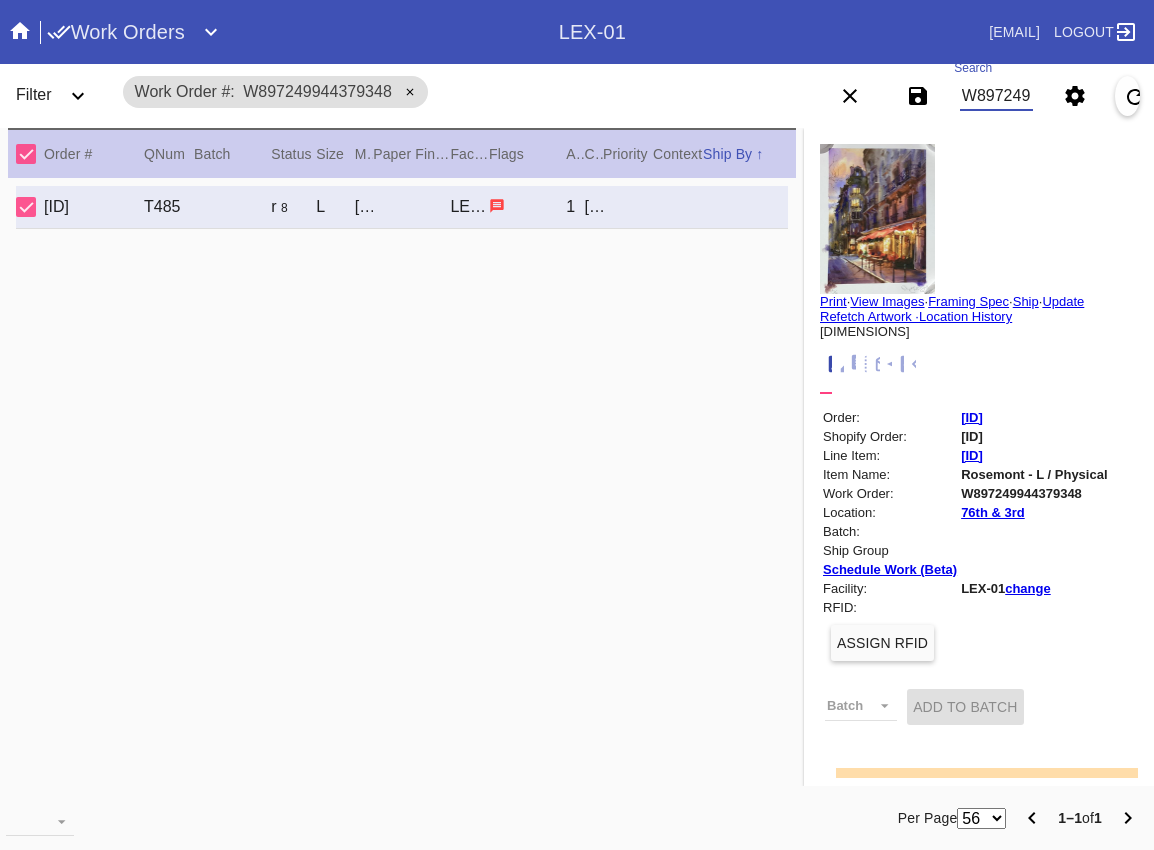 click on "[ID]" at bounding box center [972, 417] 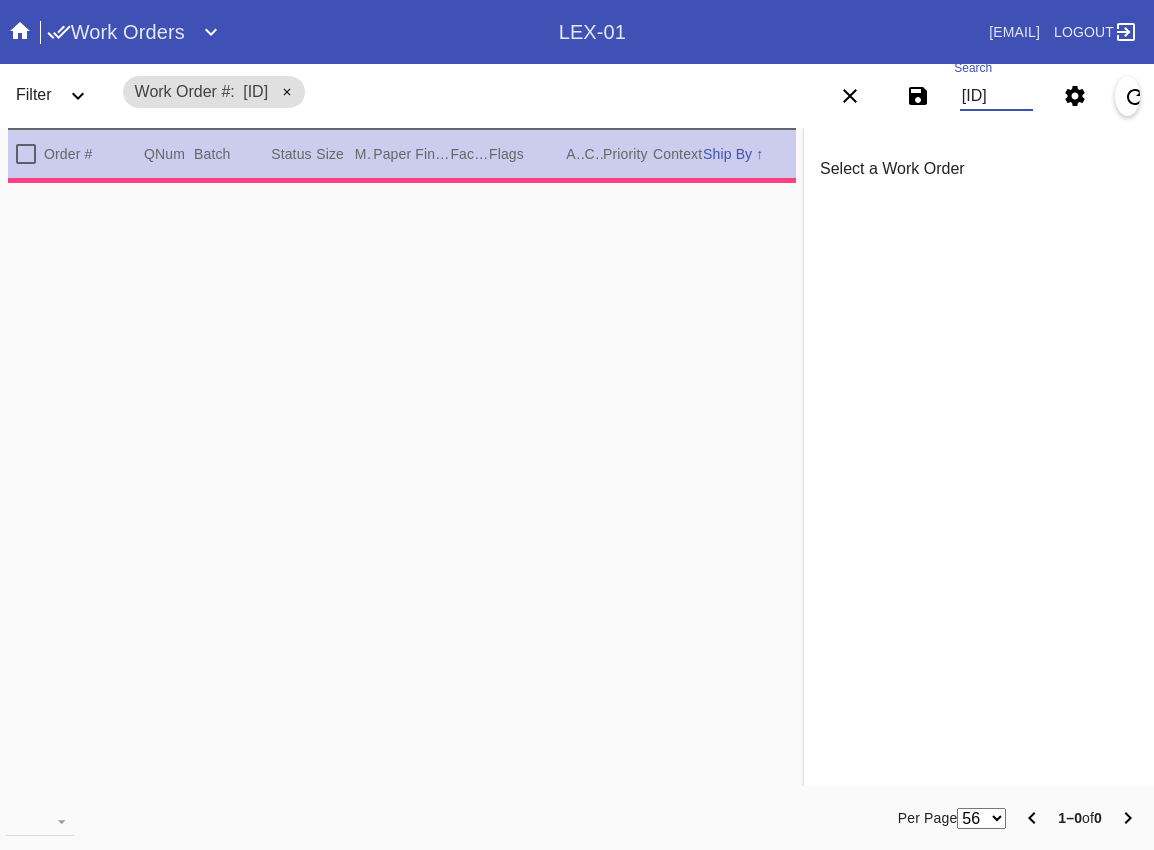 scroll, scrollTop: 0, scrollLeft: 32, axis: horizontal 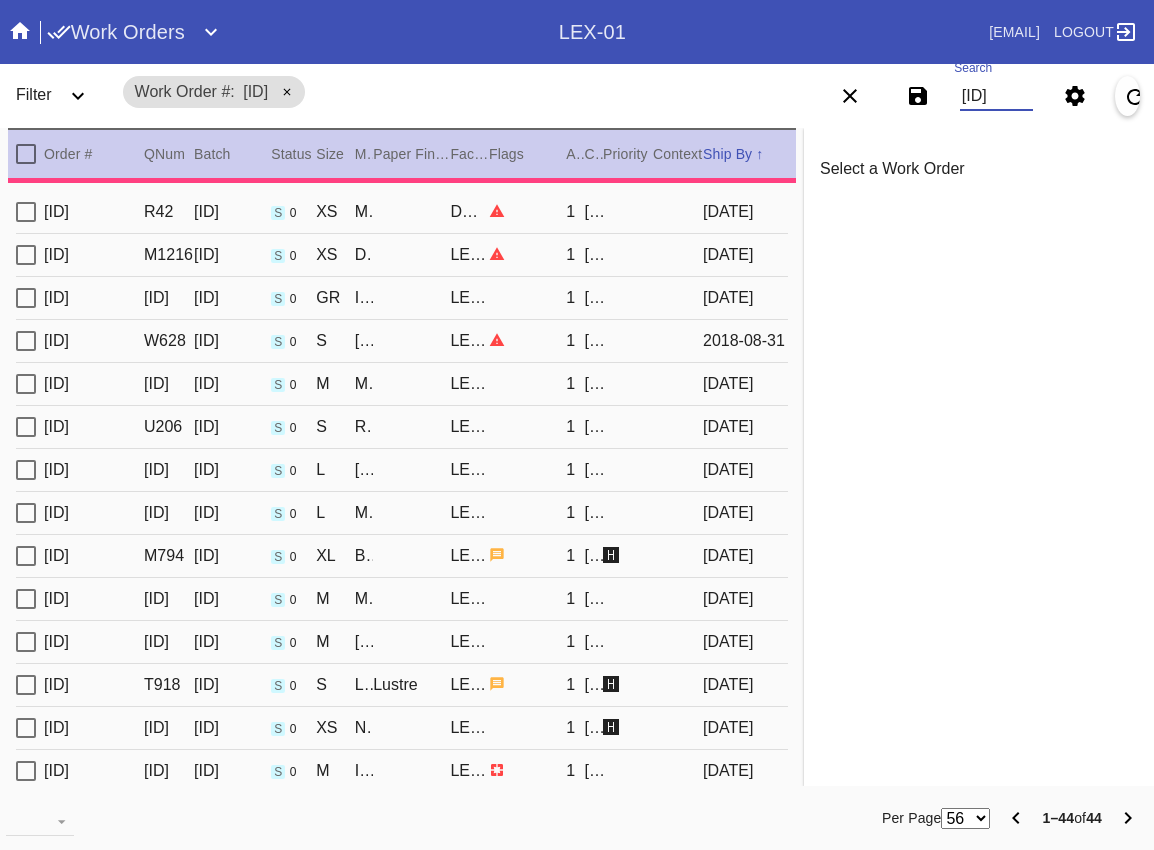 type on "1.5" 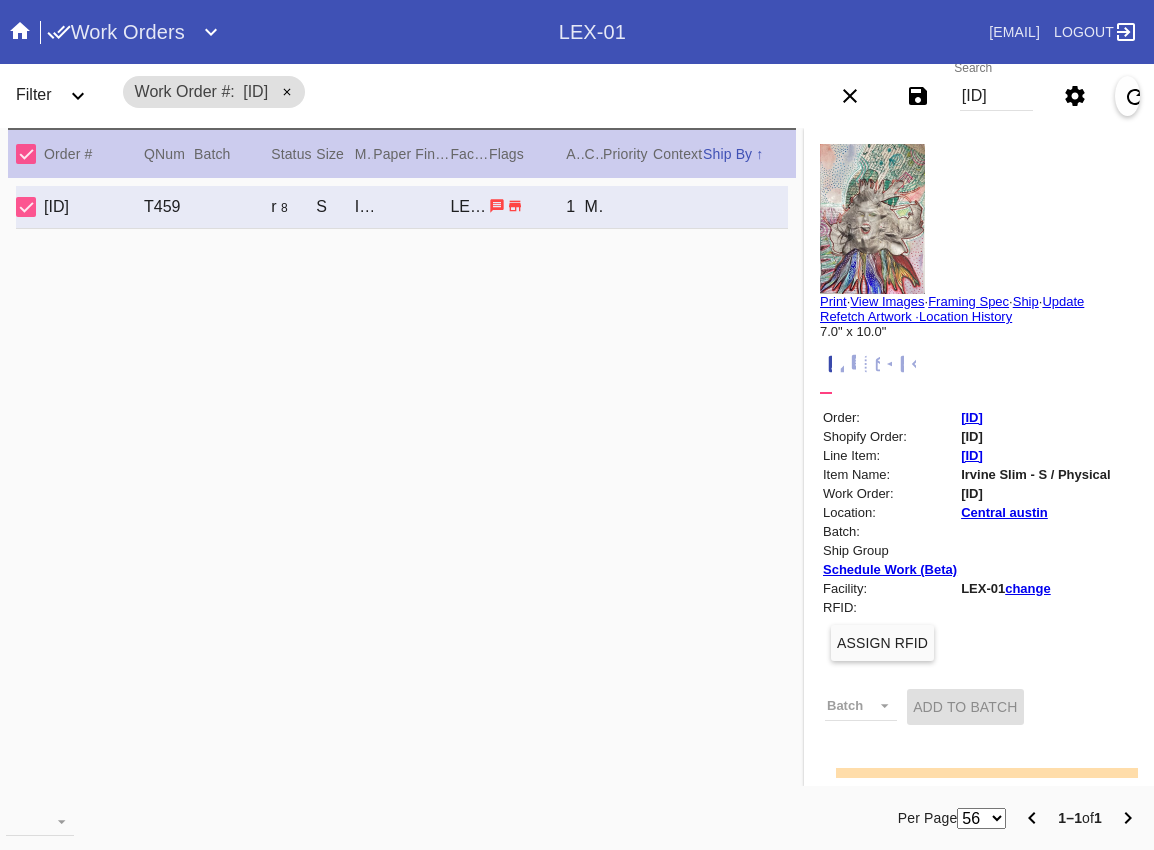 scroll, scrollTop: 0, scrollLeft: 0, axis: both 